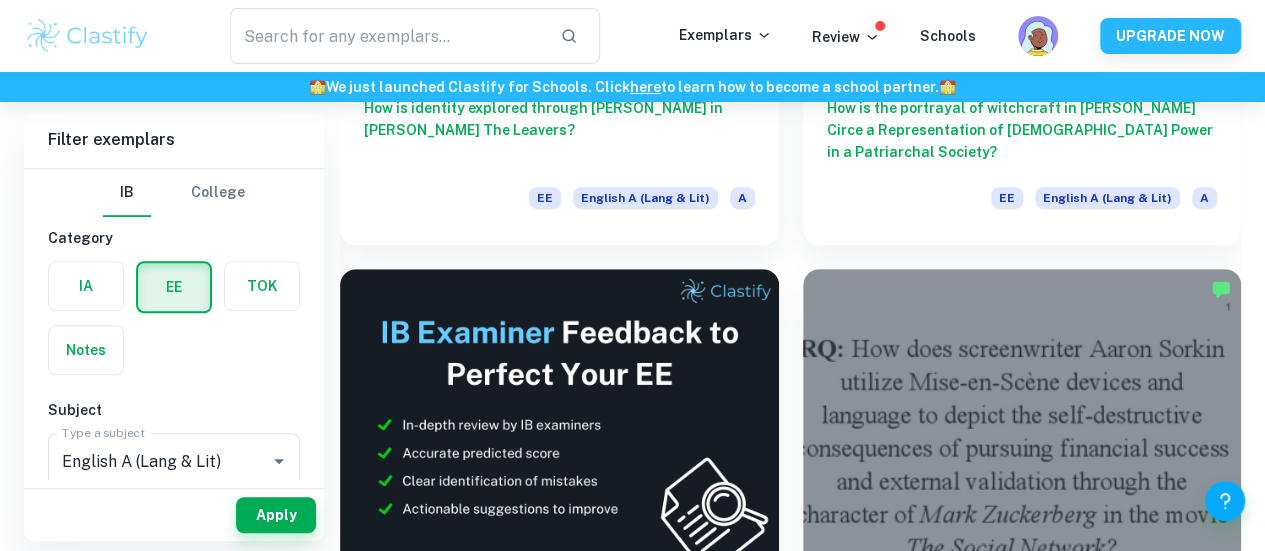 scroll, scrollTop: 519, scrollLeft: 0, axis: vertical 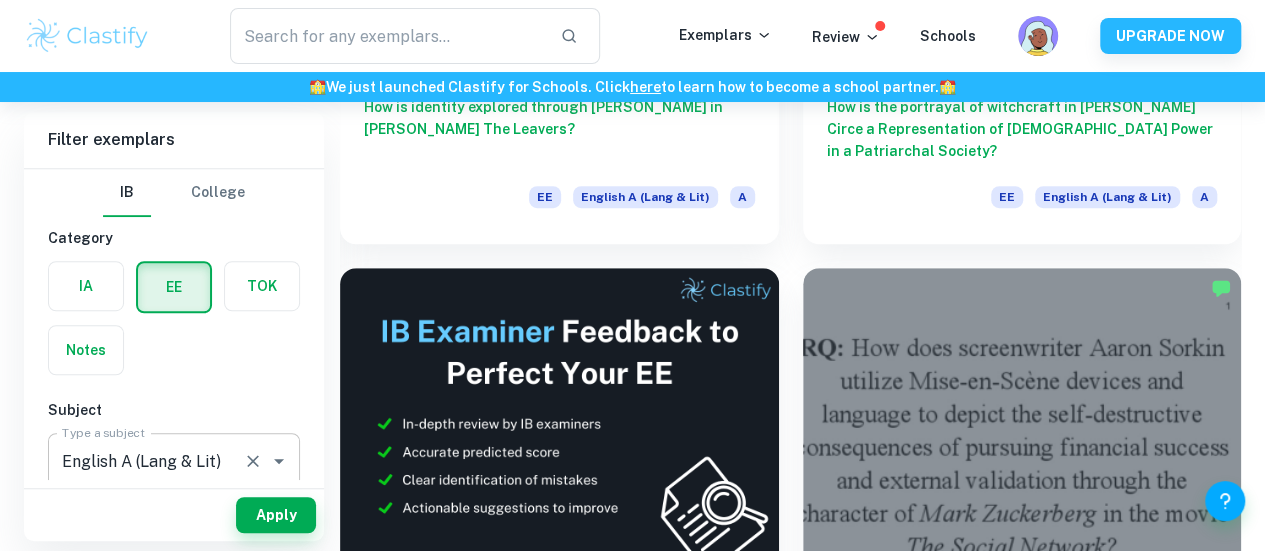 click at bounding box center (279, 461) 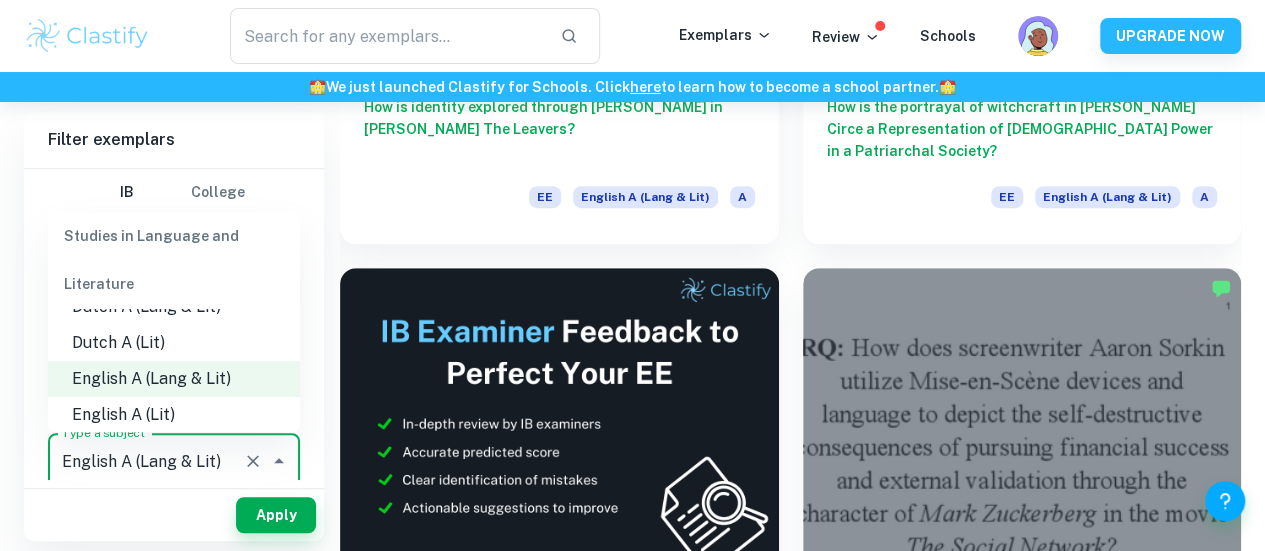 scroll, scrollTop: 188, scrollLeft: 0, axis: vertical 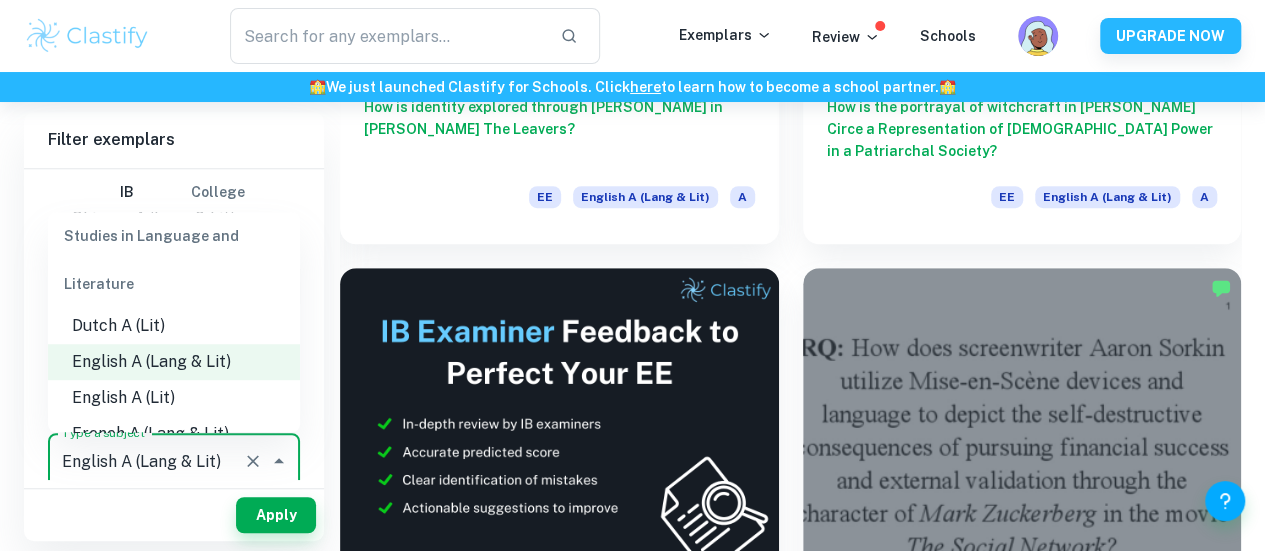 click on "English A (Lit)" at bounding box center [174, 398] 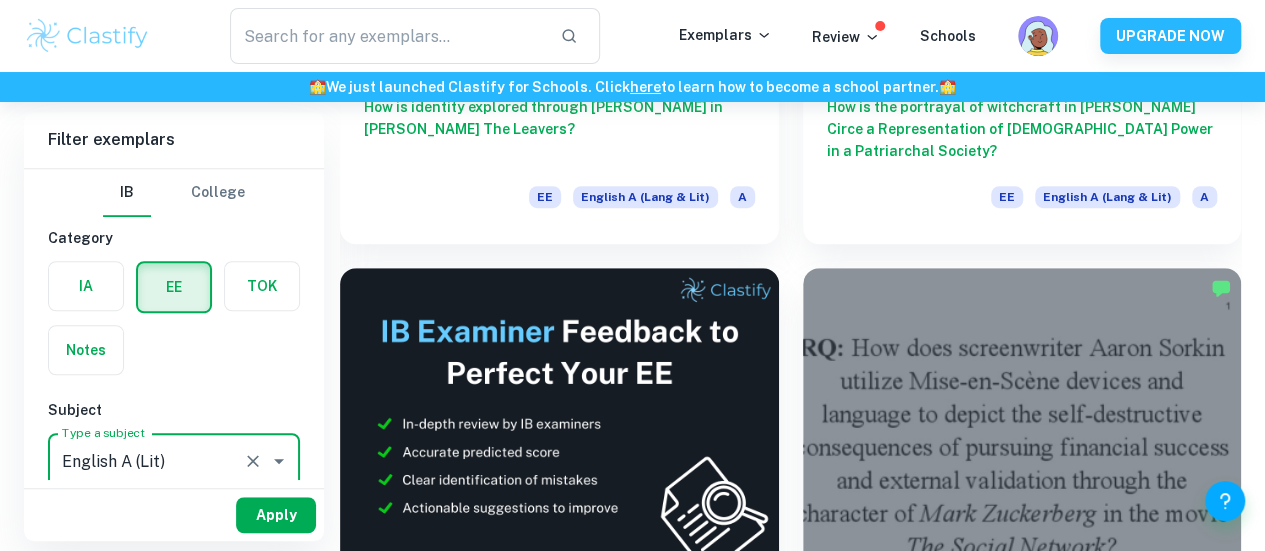 click on "Apply" at bounding box center (276, 515) 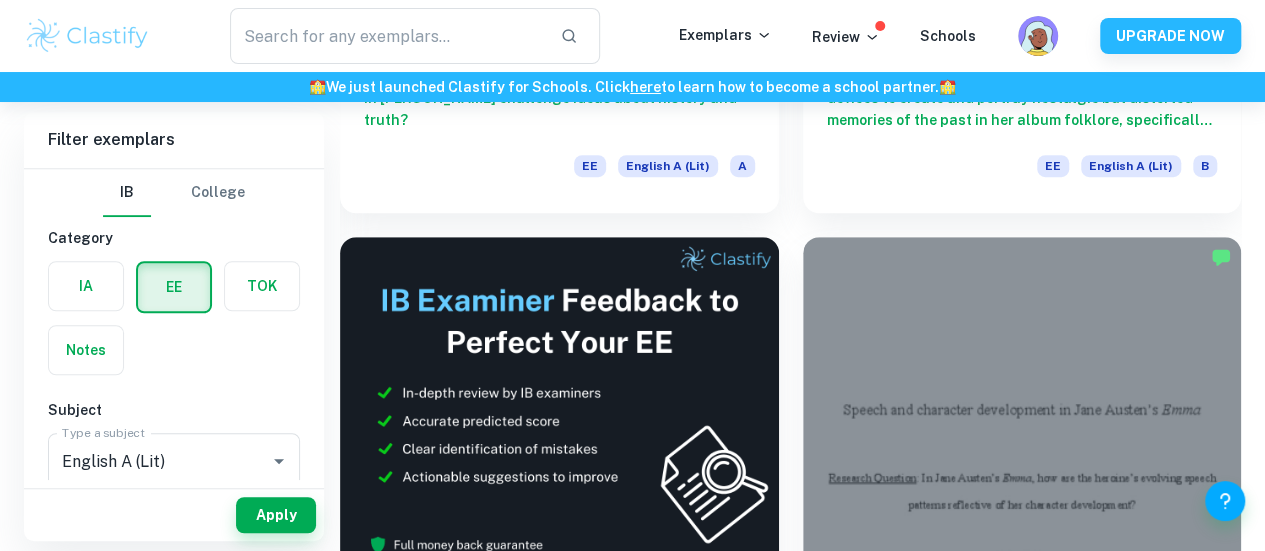 scroll, scrollTop: 552, scrollLeft: 0, axis: vertical 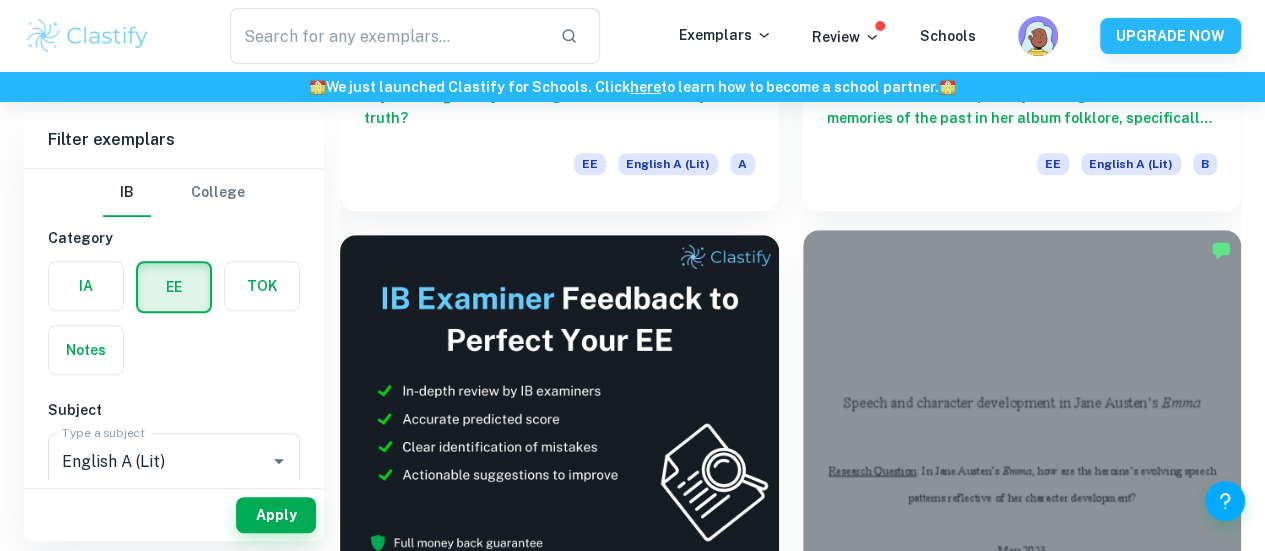 click on "In [PERSON_NAME] [PERSON_NAME], how are the heroine’s evolving speech patterns reflective of her character development?" at bounding box center [1022, 624] 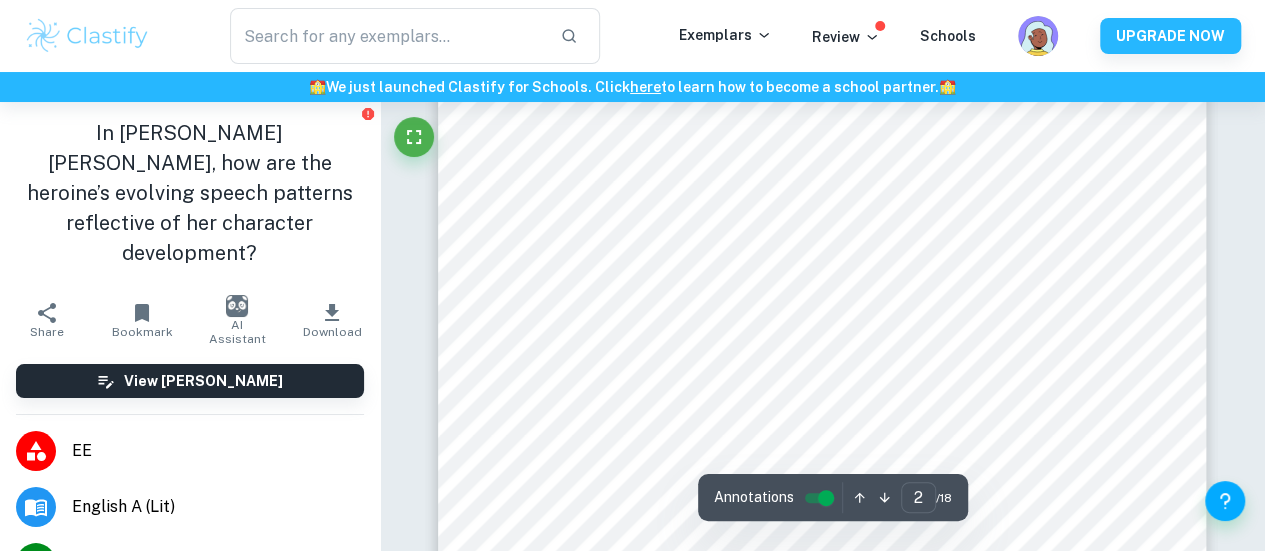 scroll, scrollTop: 1309, scrollLeft: 0, axis: vertical 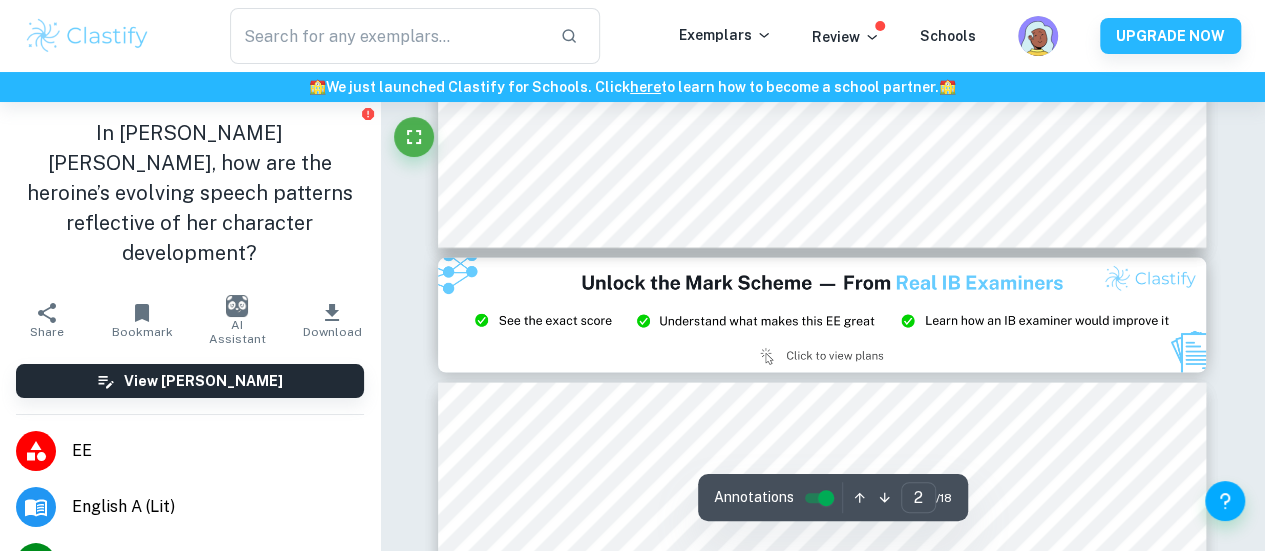 type on "3" 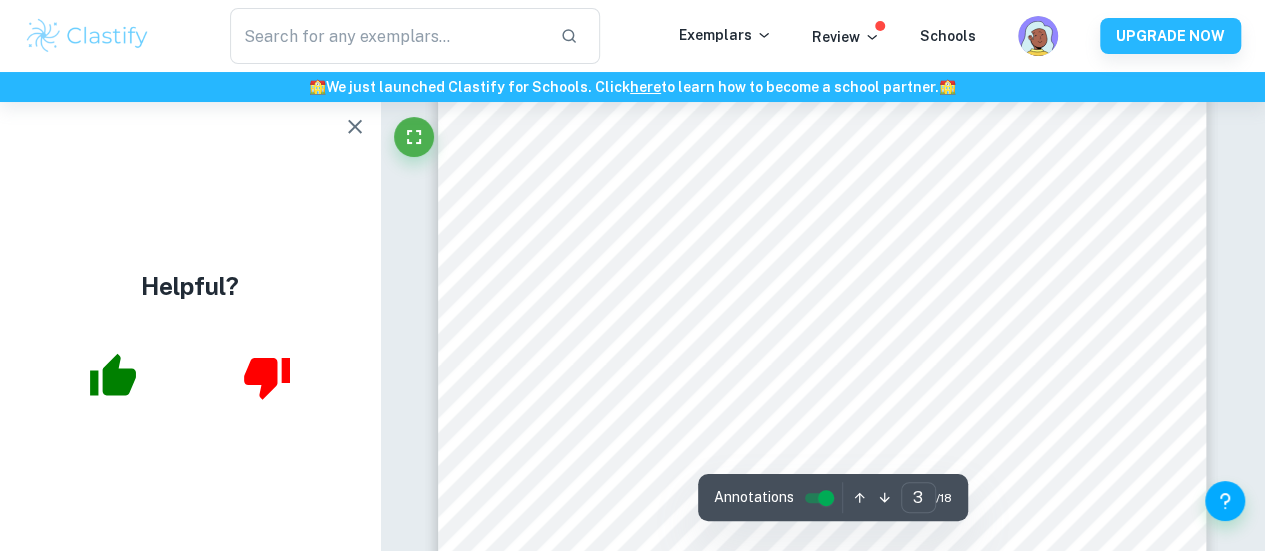 scroll, scrollTop: 2505, scrollLeft: 0, axis: vertical 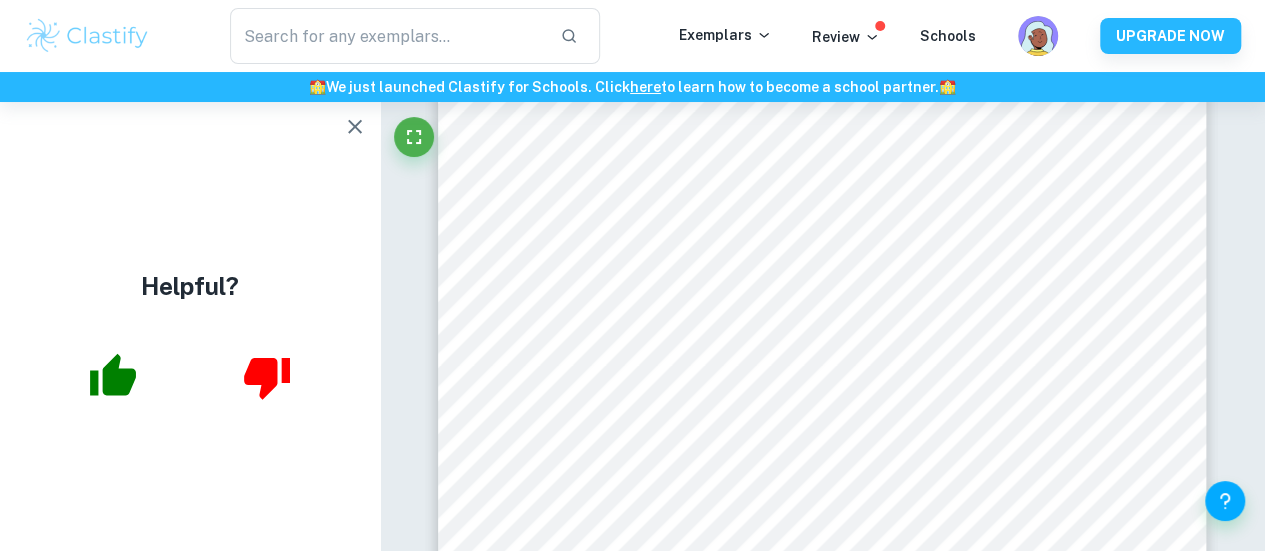 click on "Incorrect Criterion A :   The essay clearly addresses how the posed research question relates to existing knowledge Comment:  Contextual information for the time of the story or writing context could benefit the essay. The student's descriptions of the plot of the text are a bit extensive and could be strengthened by establishing contextual background. A theoretical framework could also be added for relevant features of the text - theoretical terminology connected to speech patterns or rhetorics, for example." at bounding box center [150, -2194] 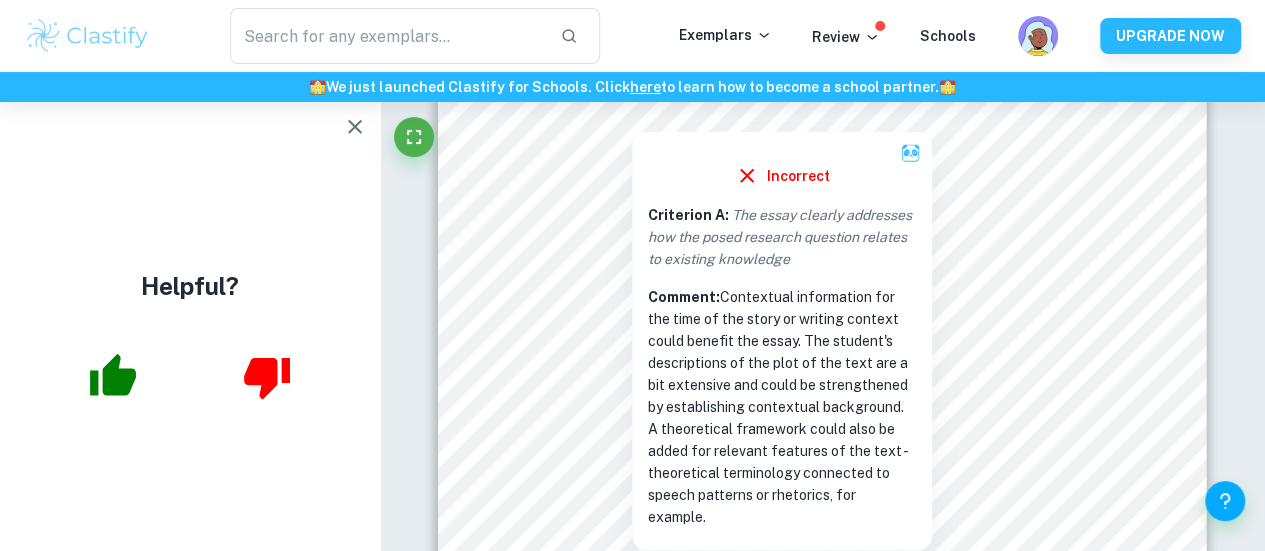 scroll, scrollTop: 2584, scrollLeft: 0, axis: vertical 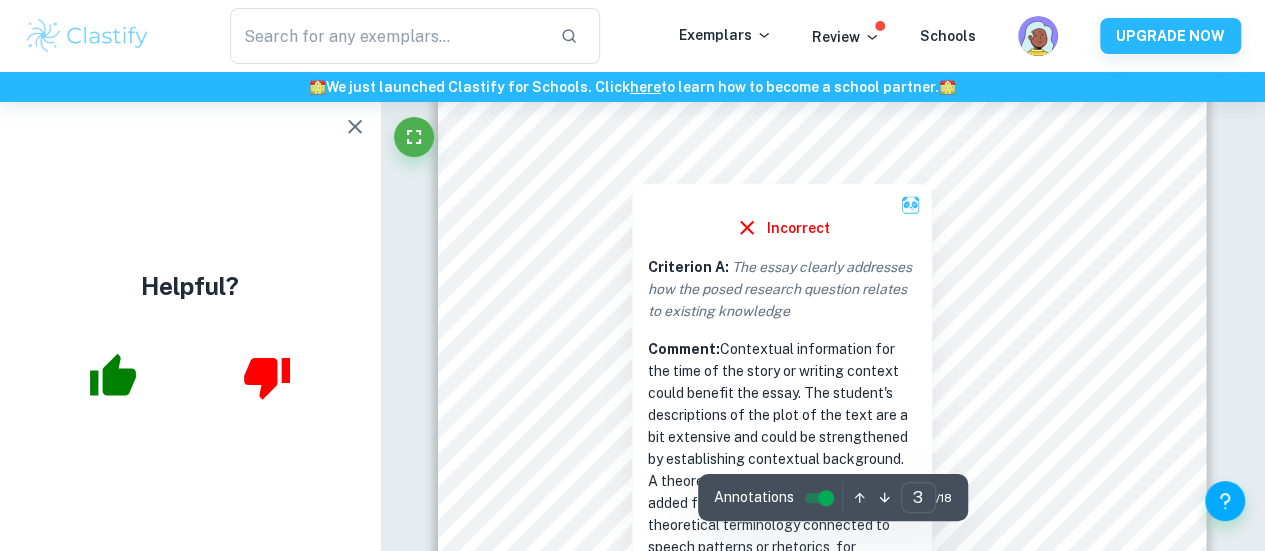click 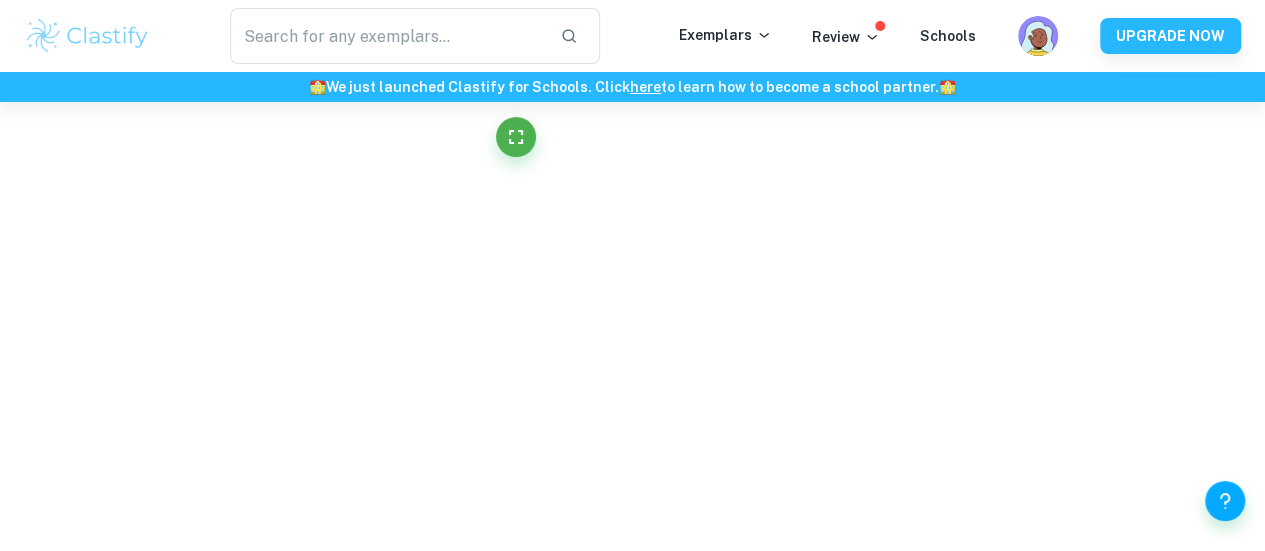 scroll, scrollTop: 2980, scrollLeft: 0, axis: vertical 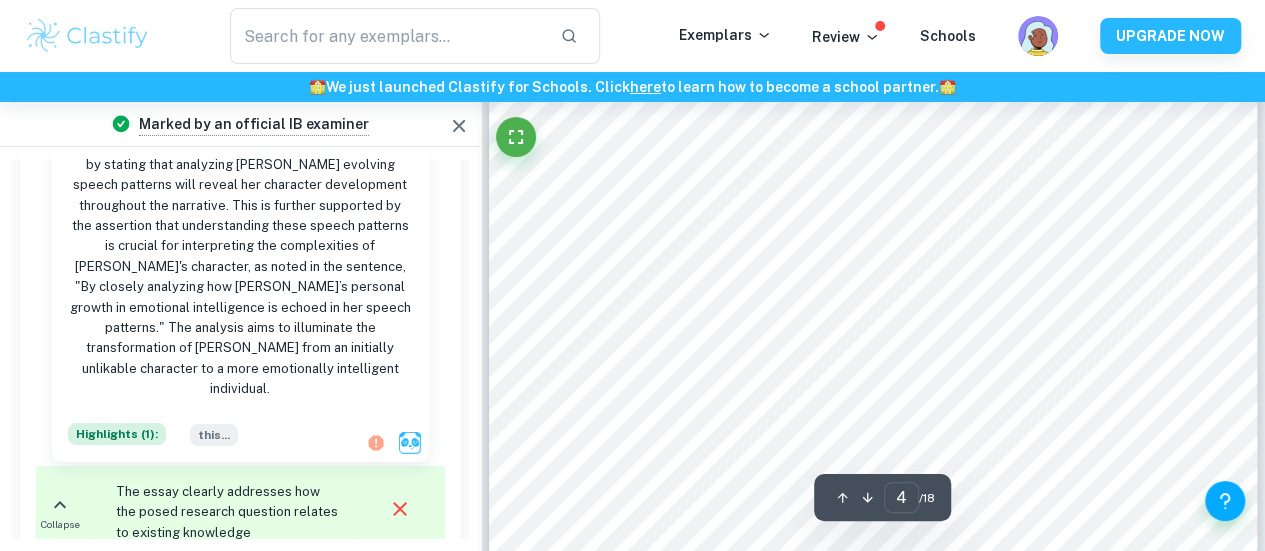 click at bounding box center [481, -3316] 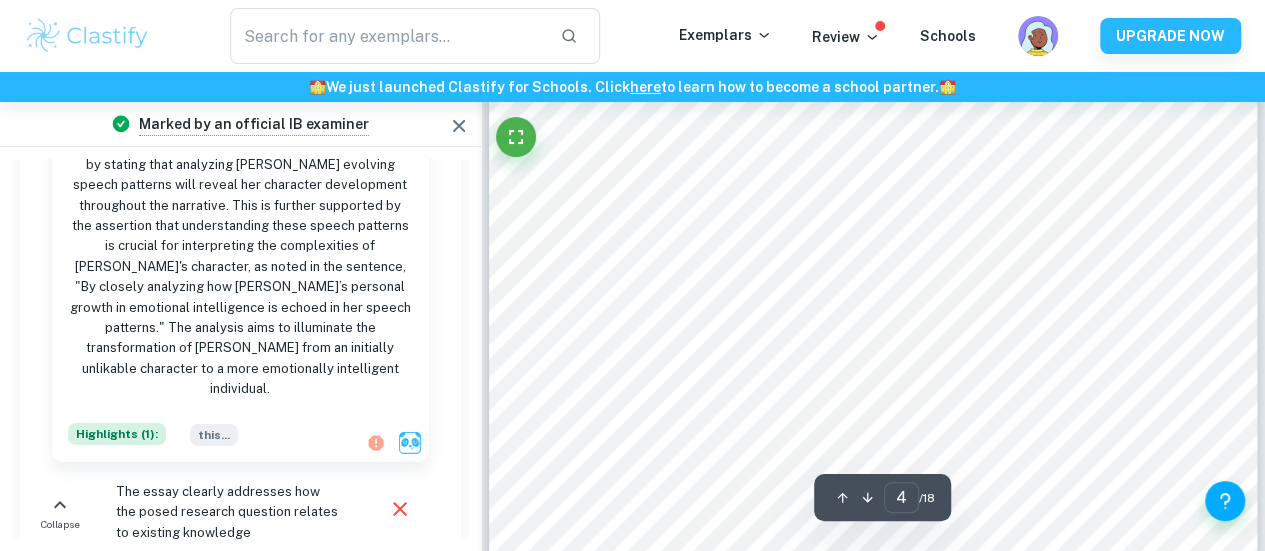 click at bounding box center [903, 383] 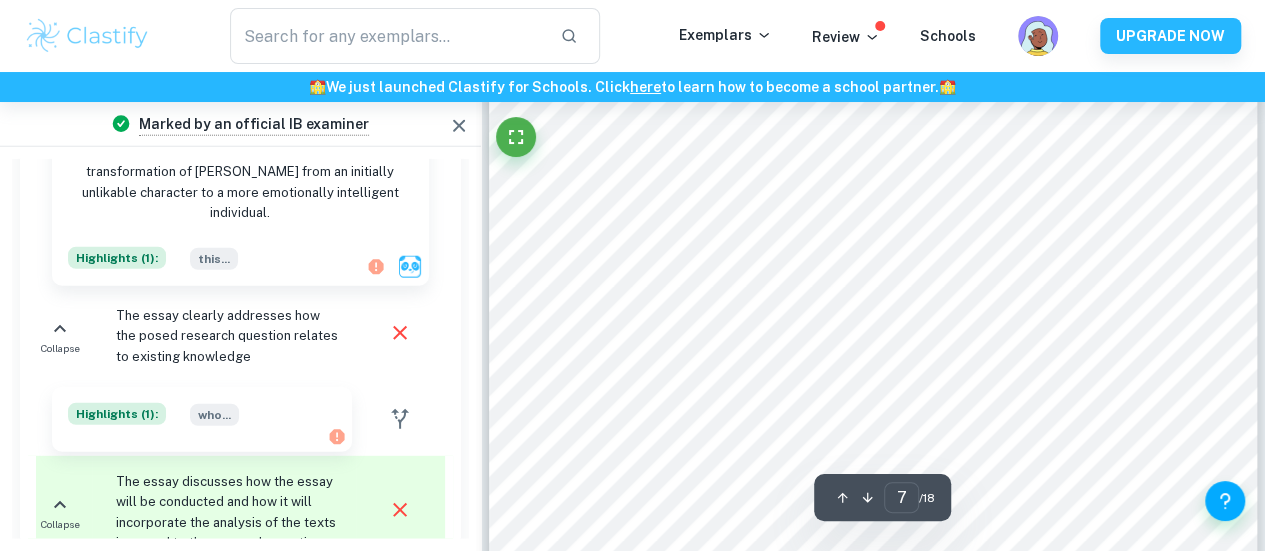 scroll, scrollTop: 6344, scrollLeft: 0, axis: vertical 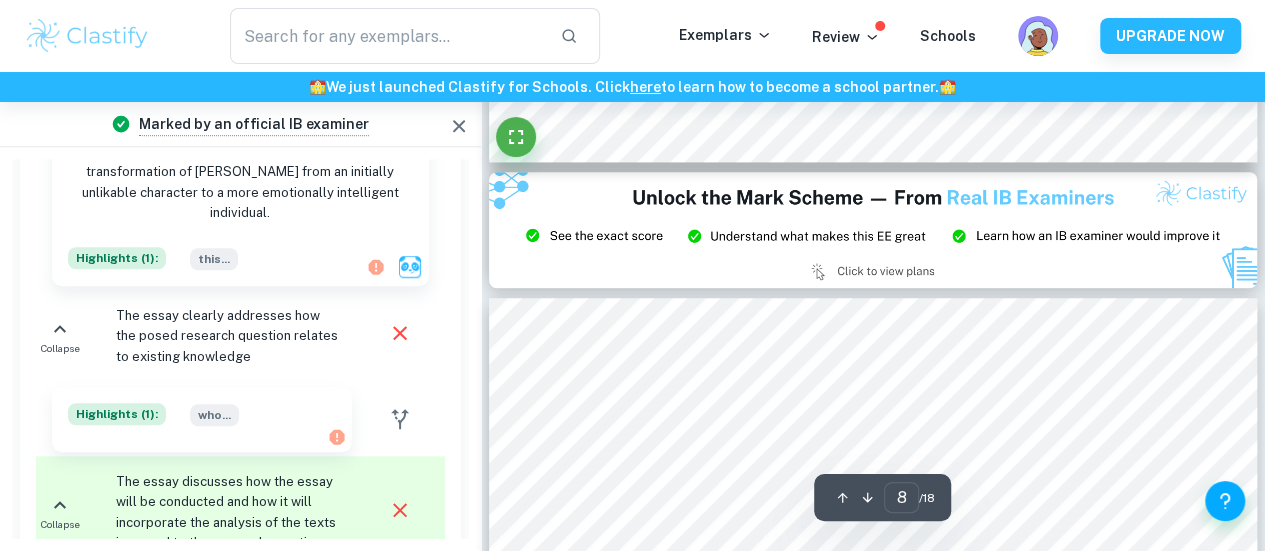 type on "9" 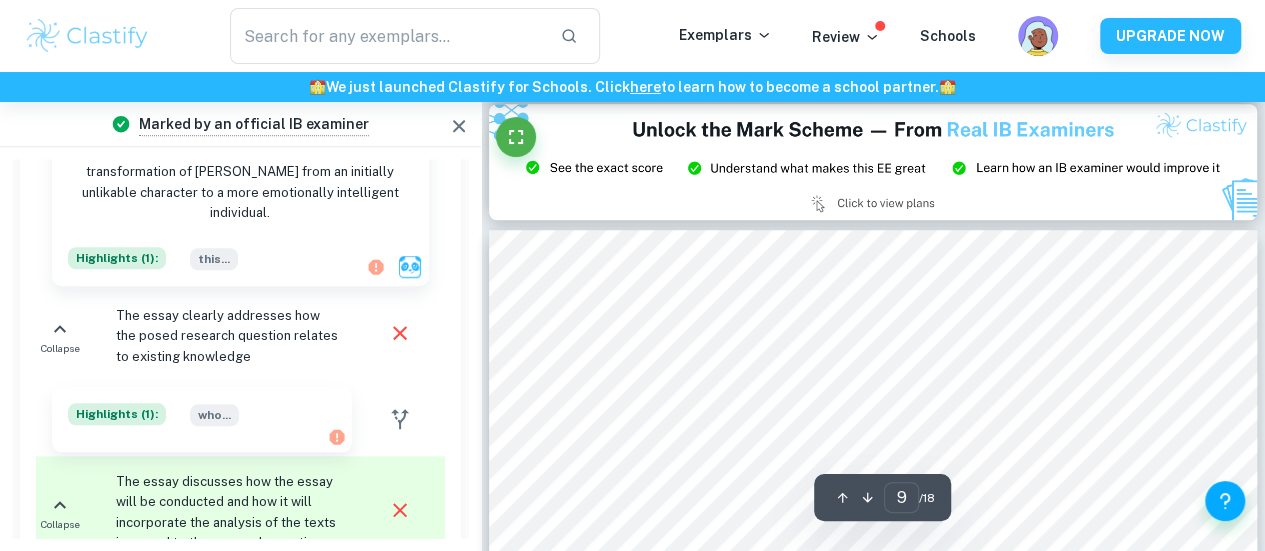 scroll, scrollTop: 8300, scrollLeft: 0, axis: vertical 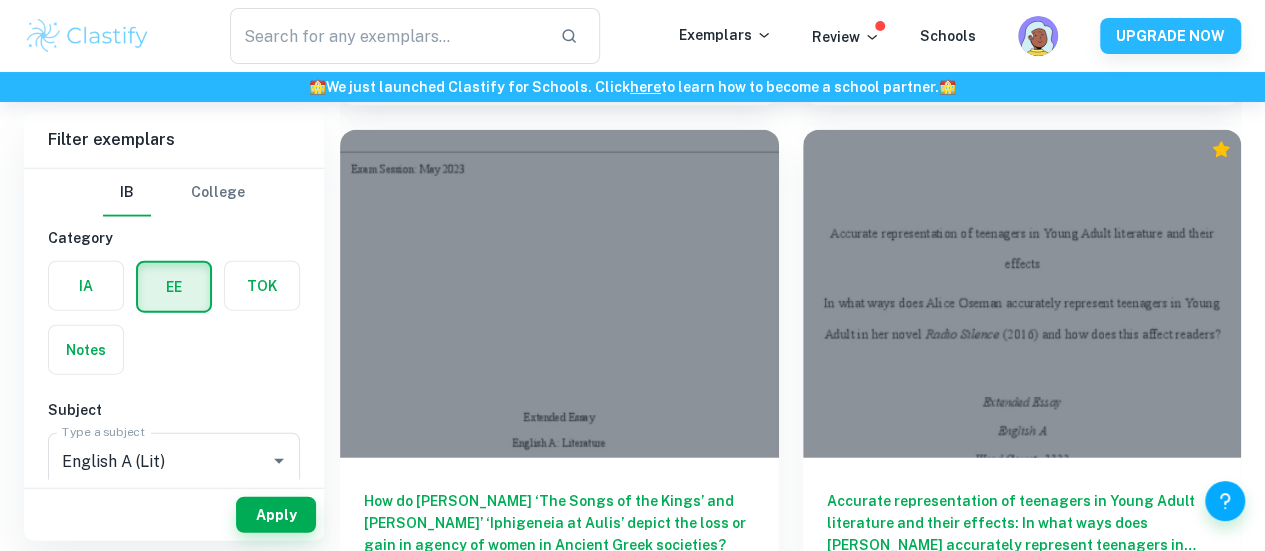 click on "To what extent do Nas’ euphemisms and allusions create and strengthen detrimental stereotypes about the [DEMOGRAPHIC_DATA] community on Illmatic?" at bounding box center [1022, 2650] 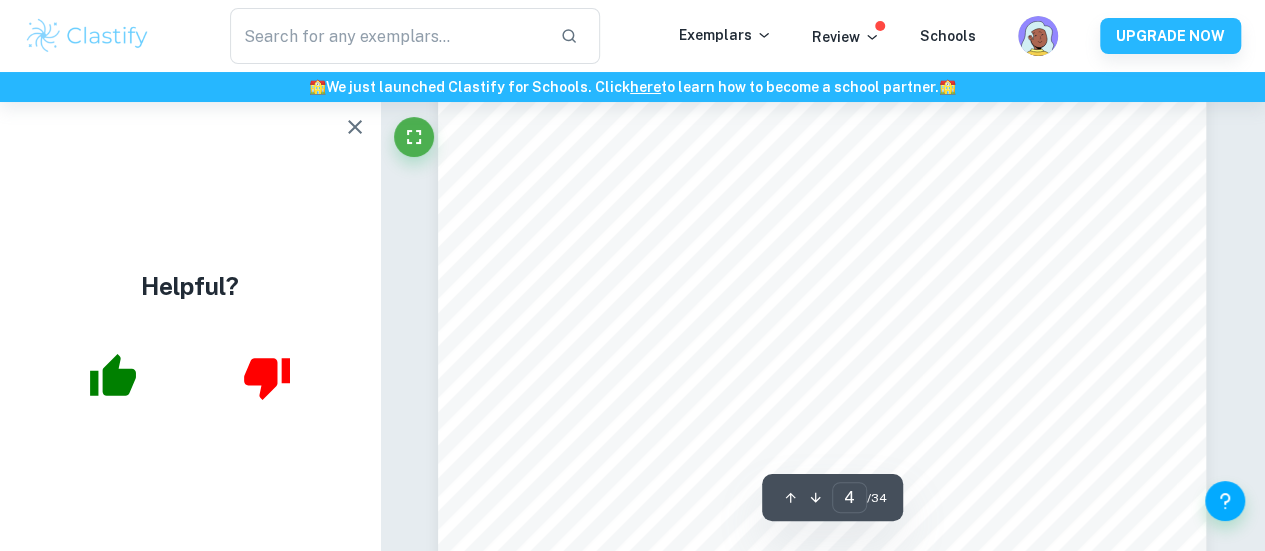 scroll, scrollTop: 3579, scrollLeft: 0, axis: vertical 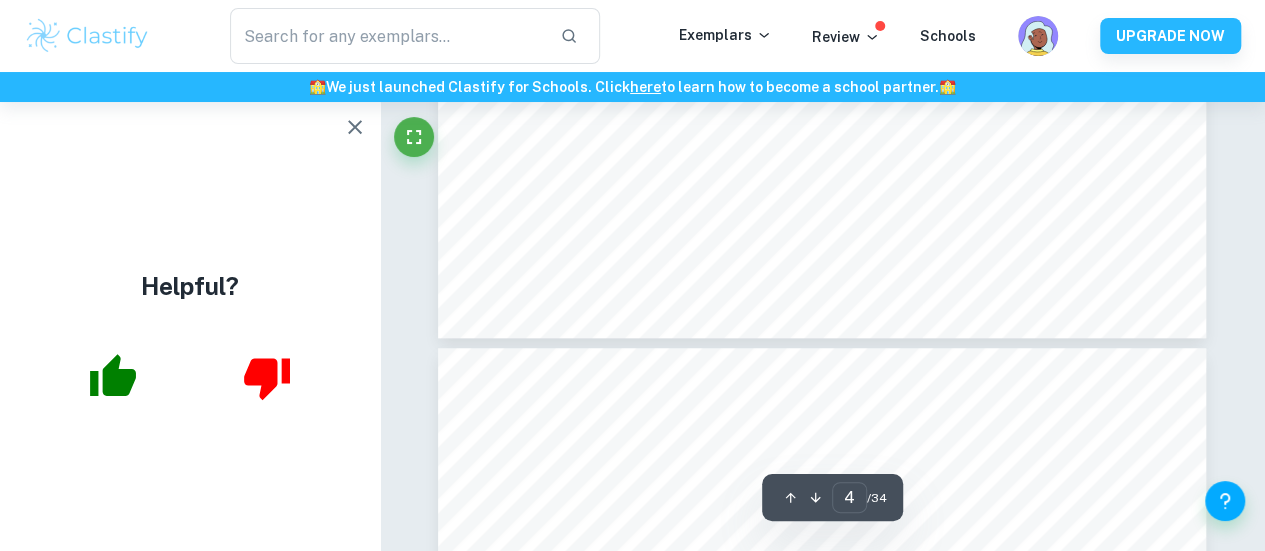 type on "5" 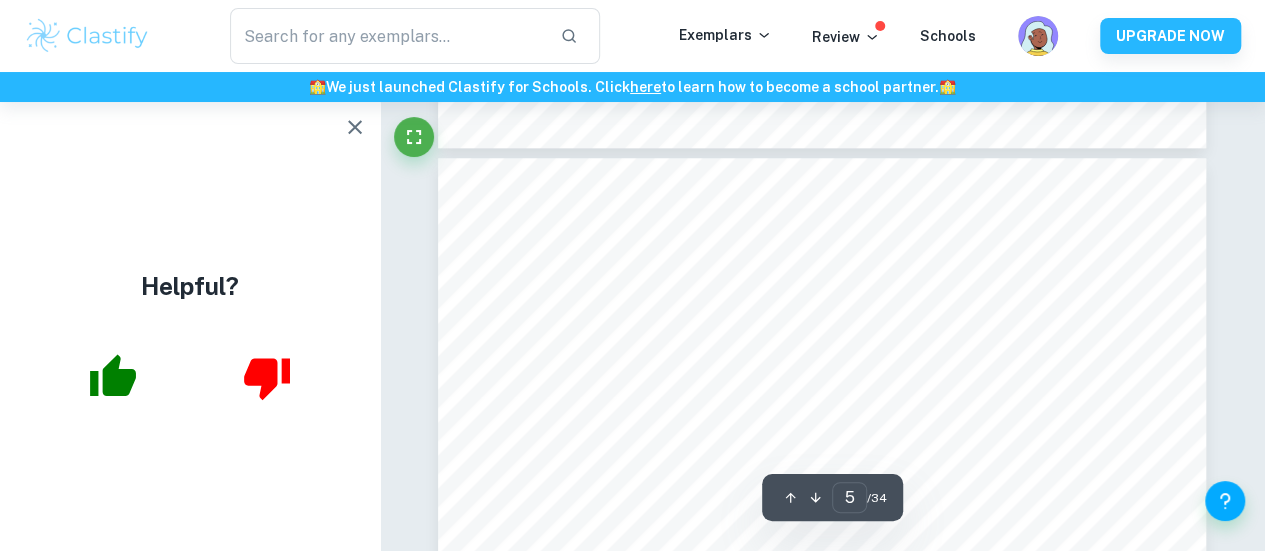 scroll, scrollTop: 4598, scrollLeft: 0, axis: vertical 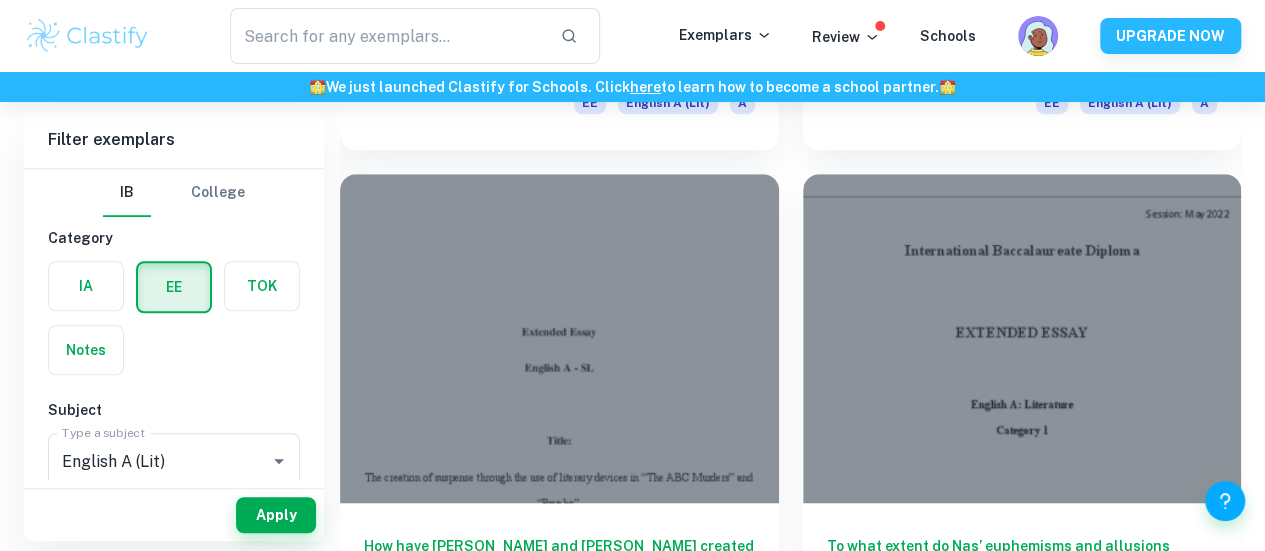 click on "How Does the Use of Unreliable Narration in Lolita by [PERSON_NAME] Highlight the Dehumanisation and Isolation of [PERSON_NAME] to Explore the Abuse of Power Wielded by Figures of Authority?" at bounding box center (1022, 4293) 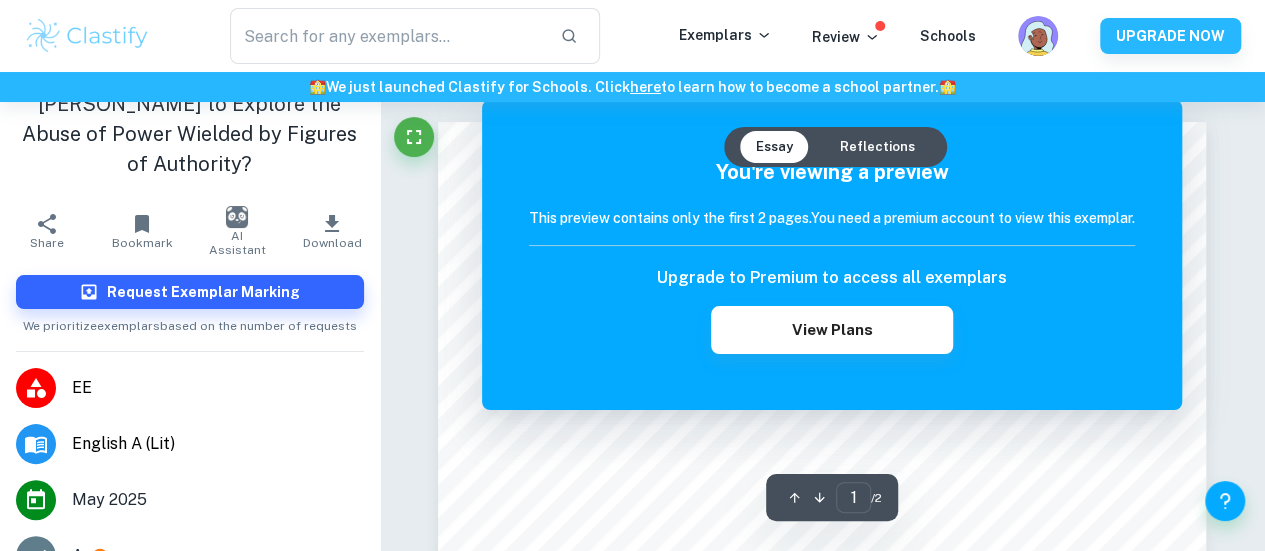 scroll, scrollTop: 164, scrollLeft: 0, axis: vertical 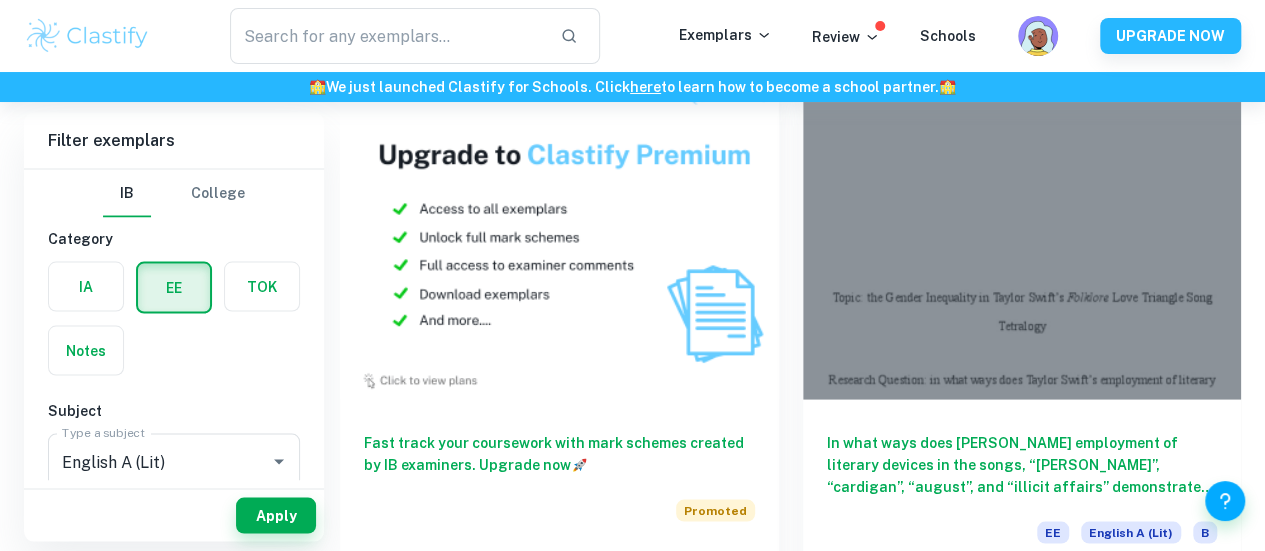 click at bounding box center [559, 2360] 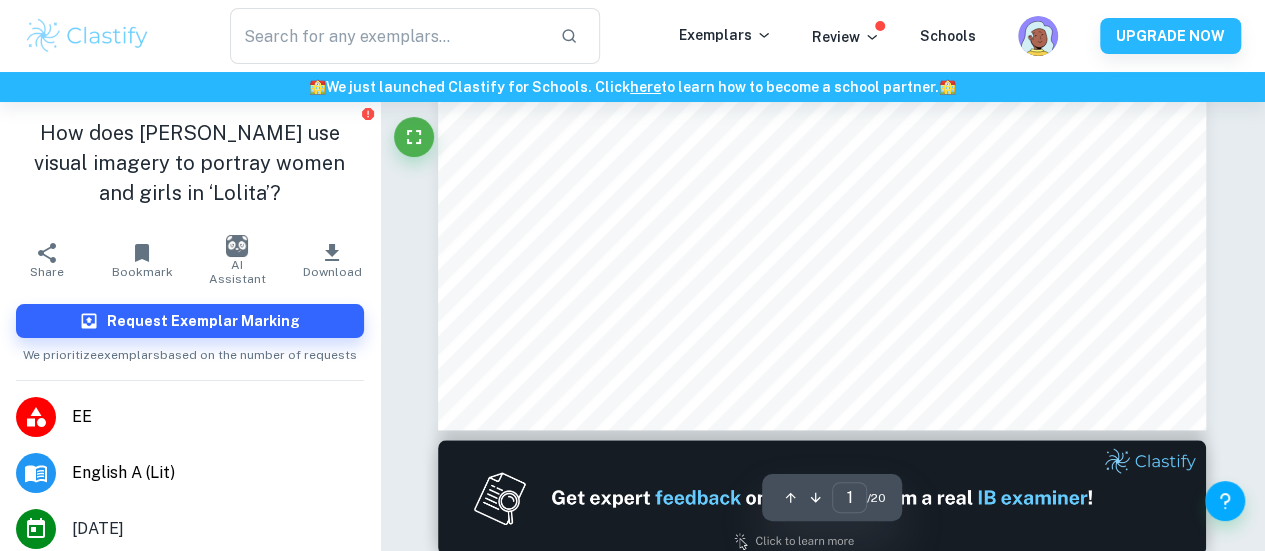 type on "2" 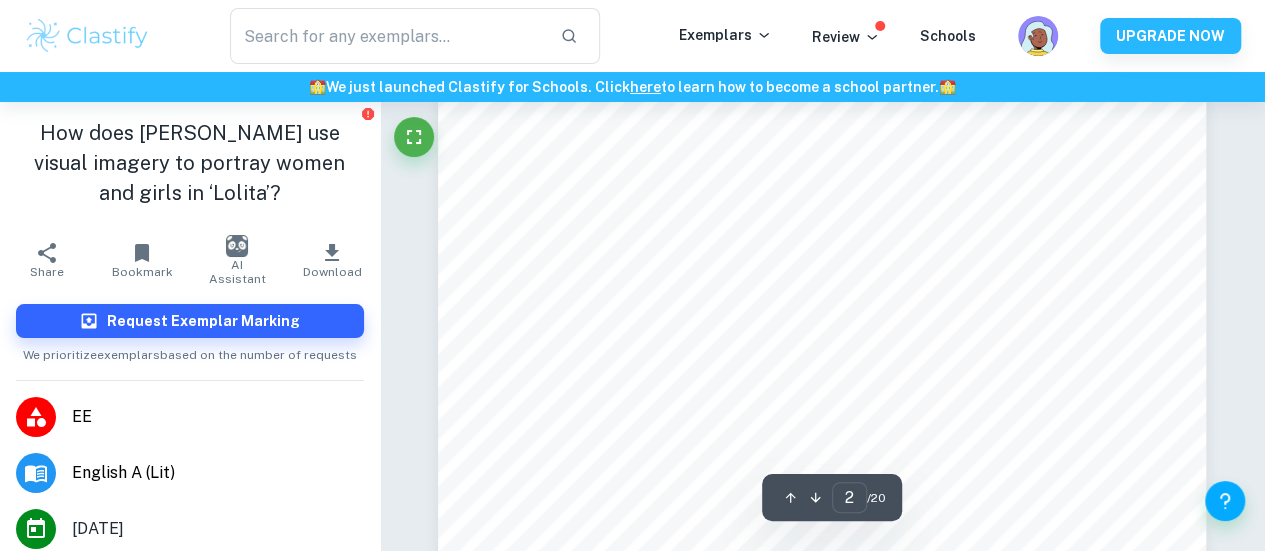 scroll, scrollTop: 1311, scrollLeft: 0, axis: vertical 